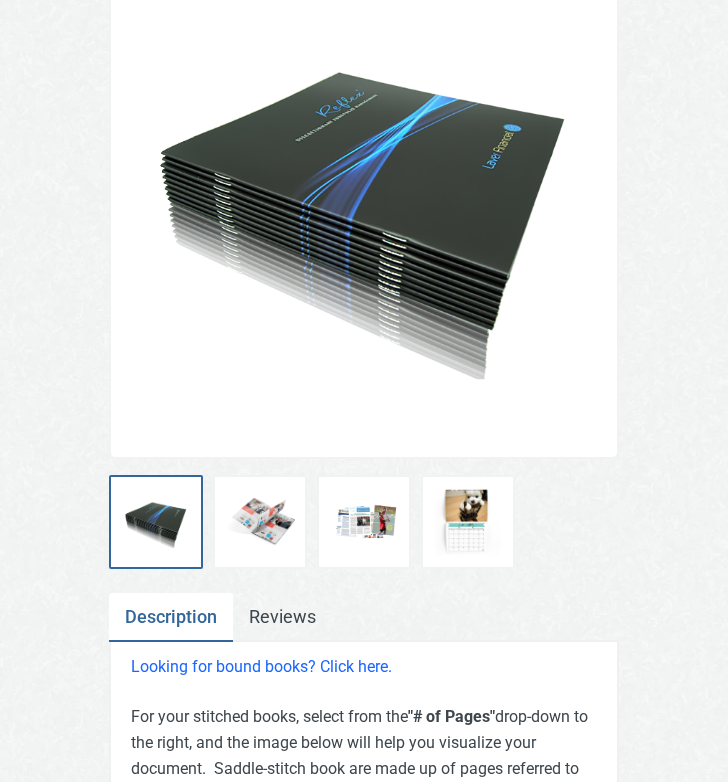 scroll, scrollTop: 507, scrollLeft: 0, axis: vertical 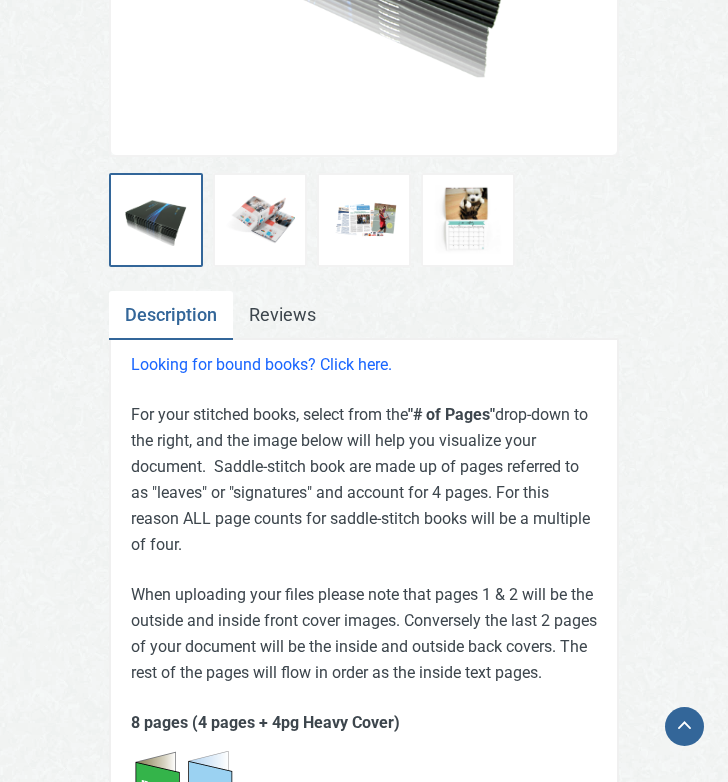 click at bounding box center [260, 220] 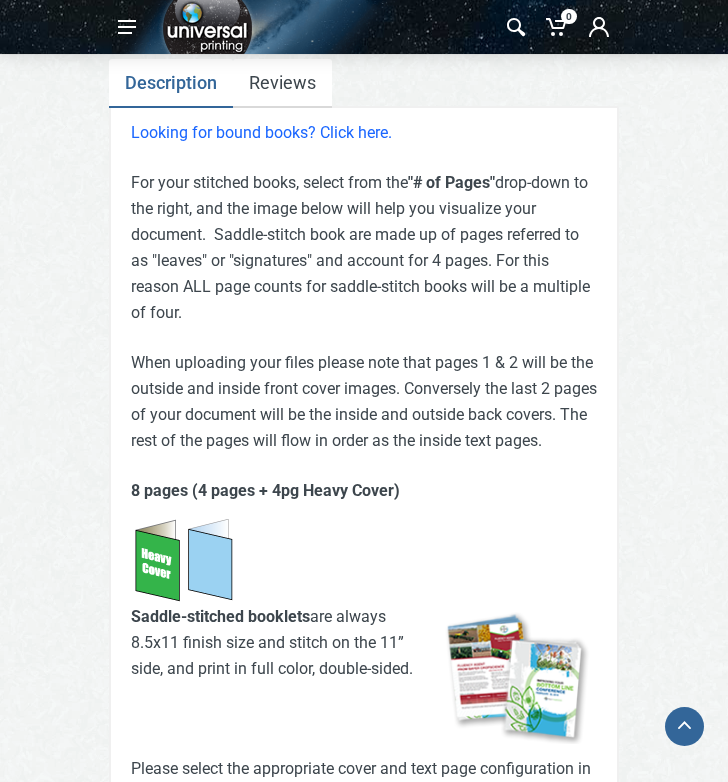 scroll, scrollTop: 0, scrollLeft: 0, axis: both 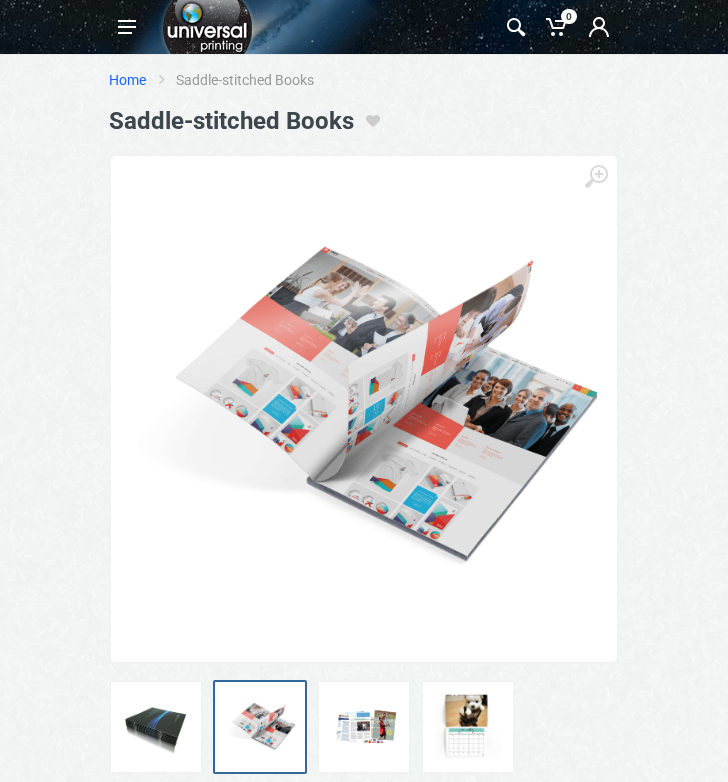 click on "Home" at bounding box center [127, 80] 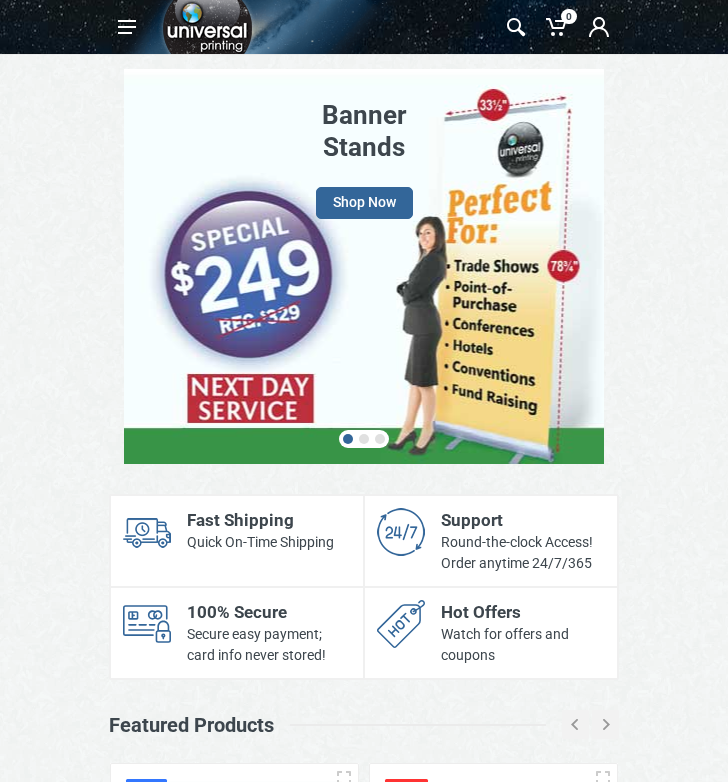 scroll, scrollTop: 0, scrollLeft: 0, axis: both 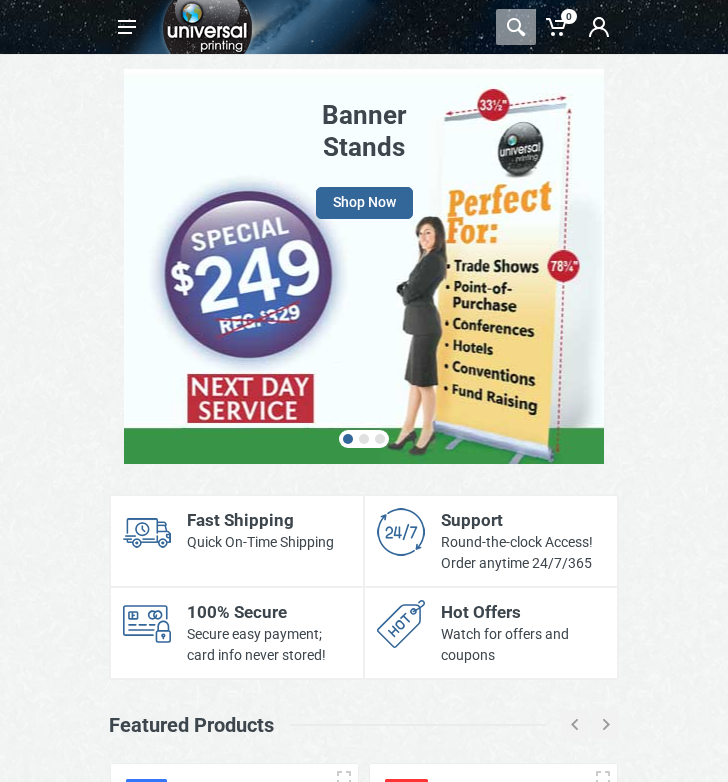 click 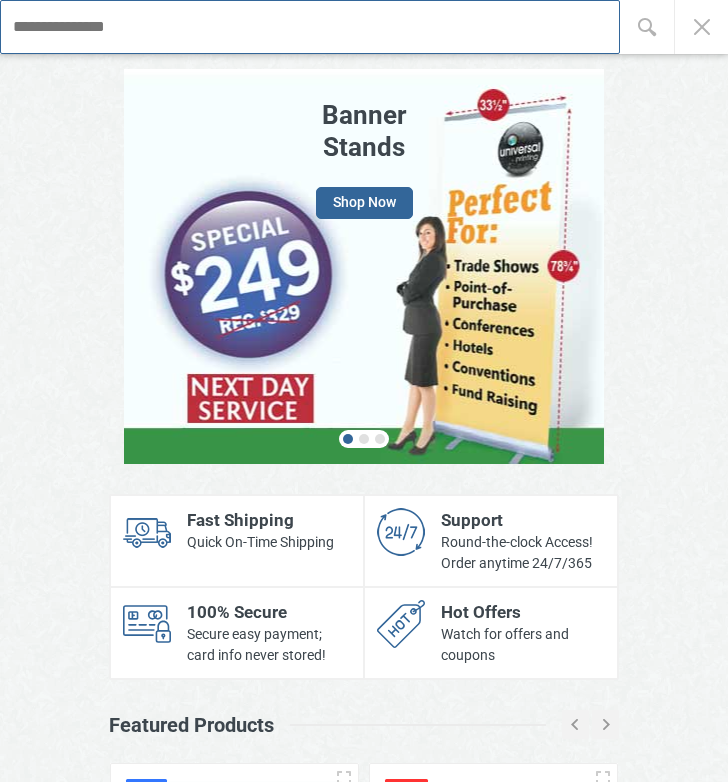 click at bounding box center [310, 27] 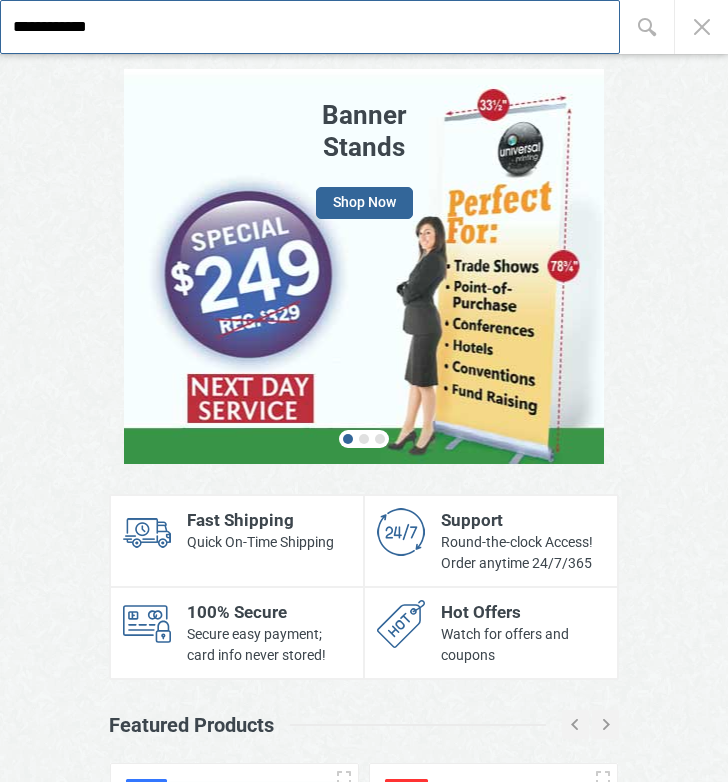 type on "**********" 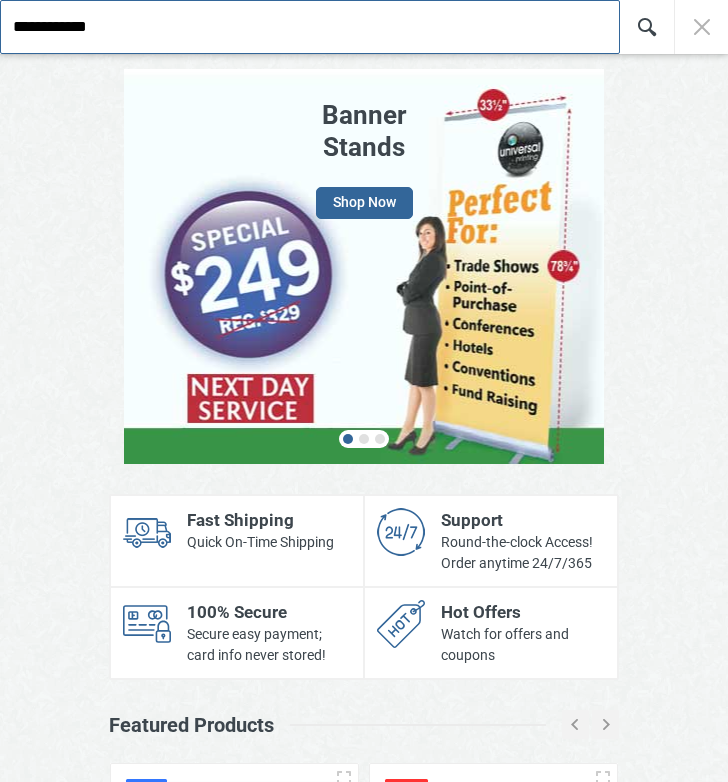 click 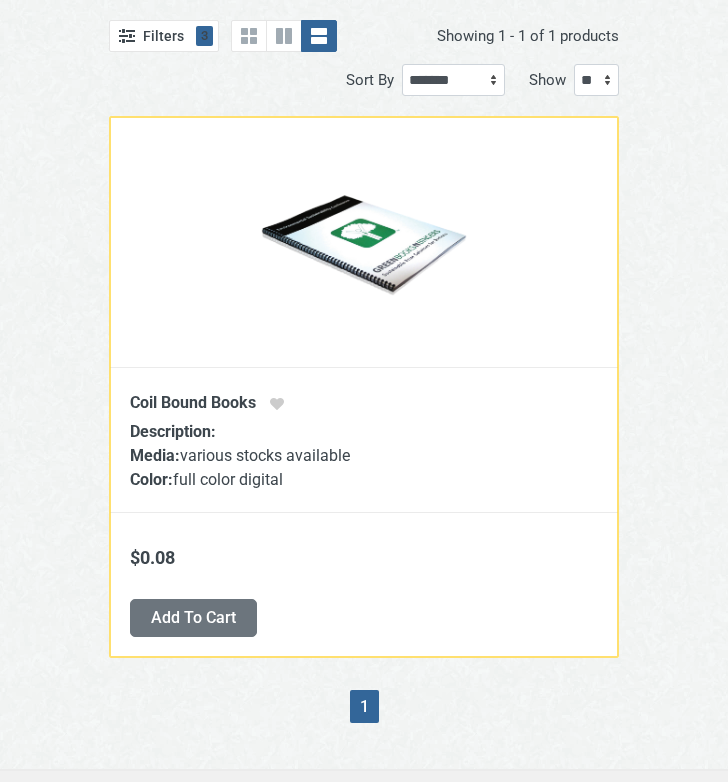scroll, scrollTop: 136, scrollLeft: 0, axis: vertical 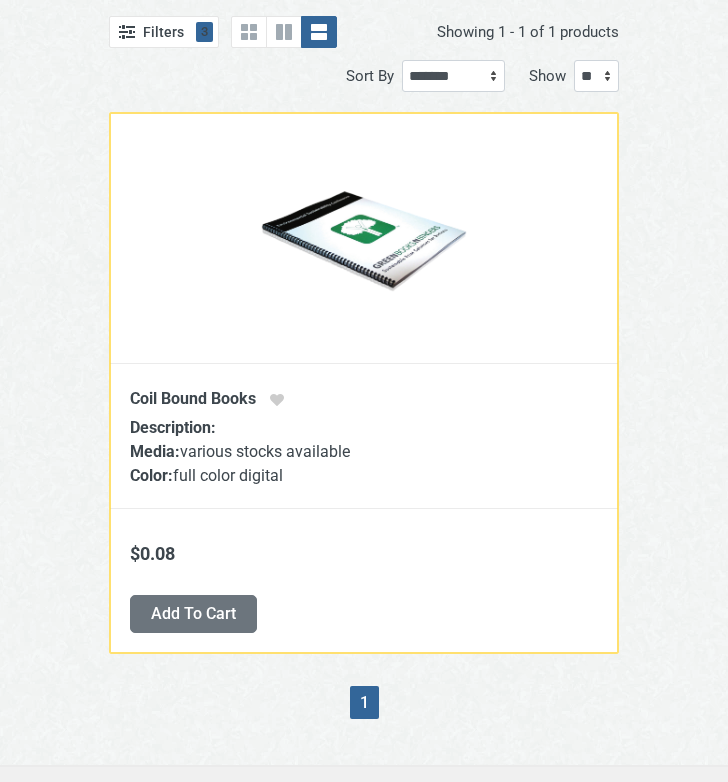 click at bounding box center [364, 238] 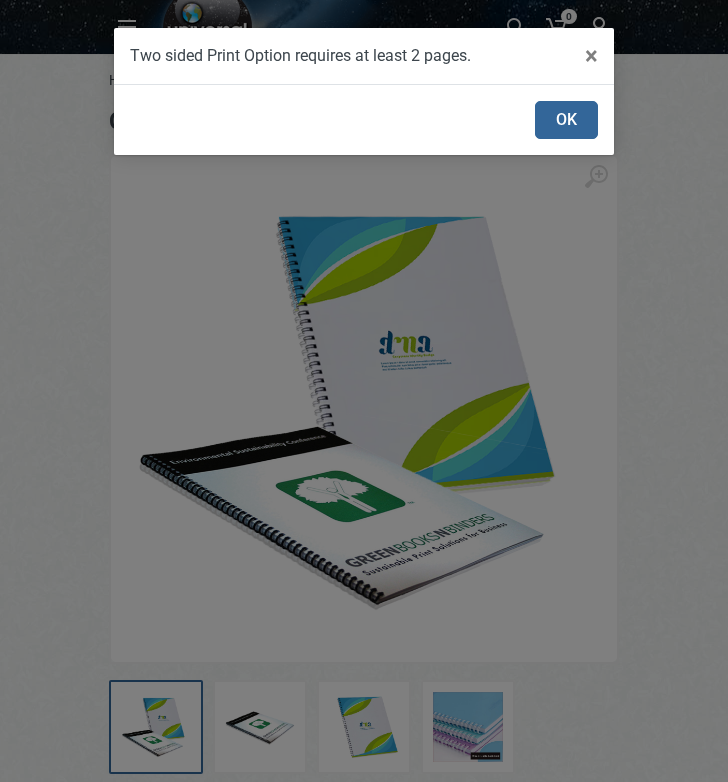 scroll, scrollTop: 0, scrollLeft: 0, axis: both 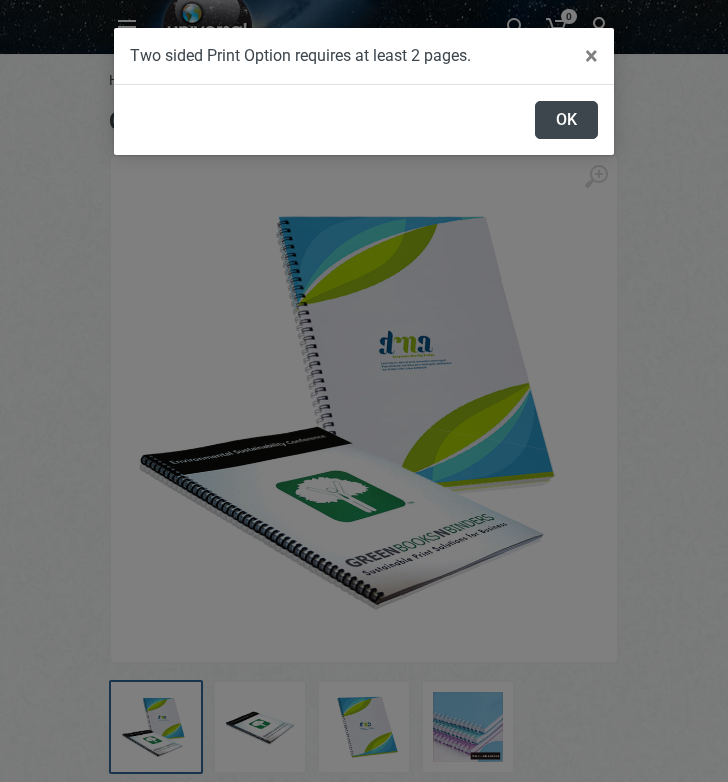 click on "OK" at bounding box center [566, 120] 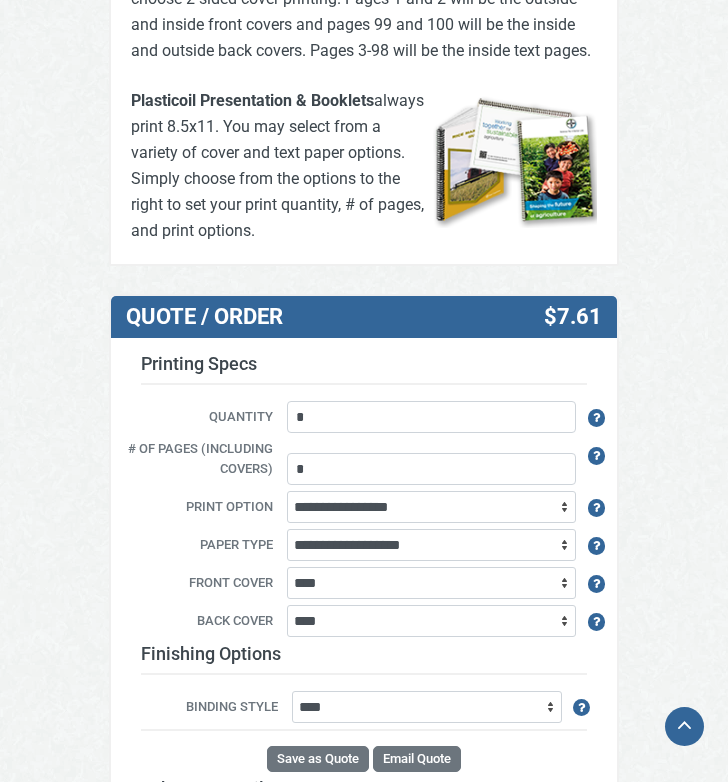 scroll, scrollTop: 983, scrollLeft: 0, axis: vertical 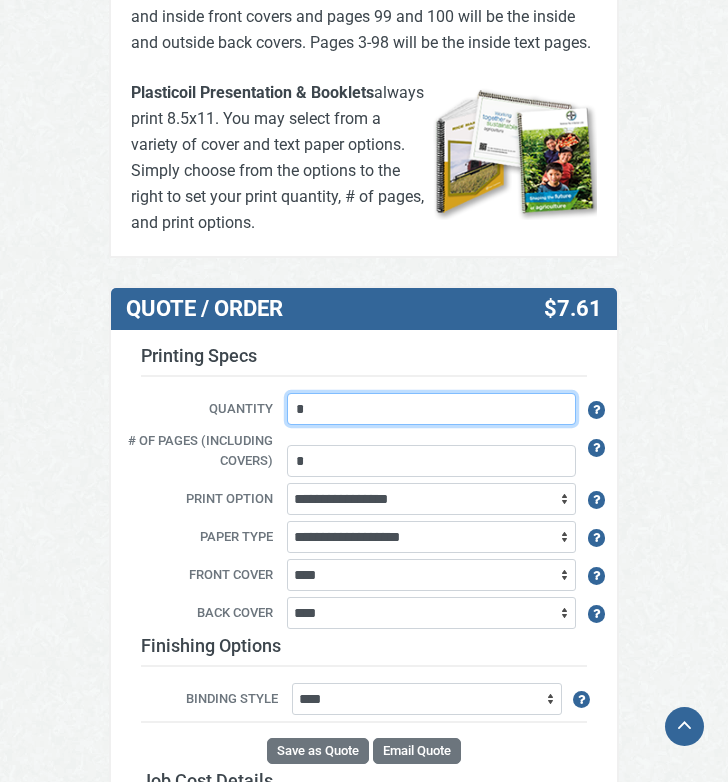 click on "*" at bounding box center [431, 409] 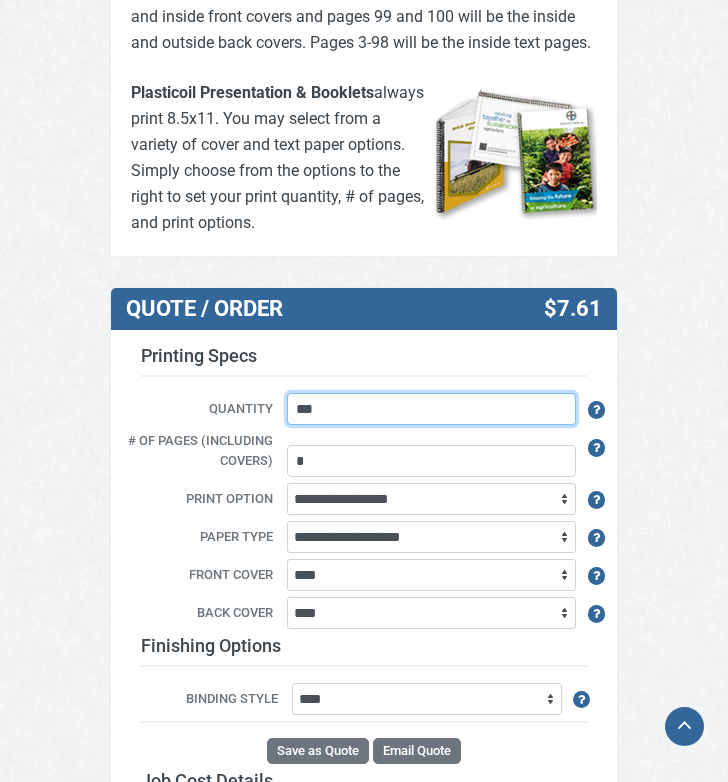 type on "***" 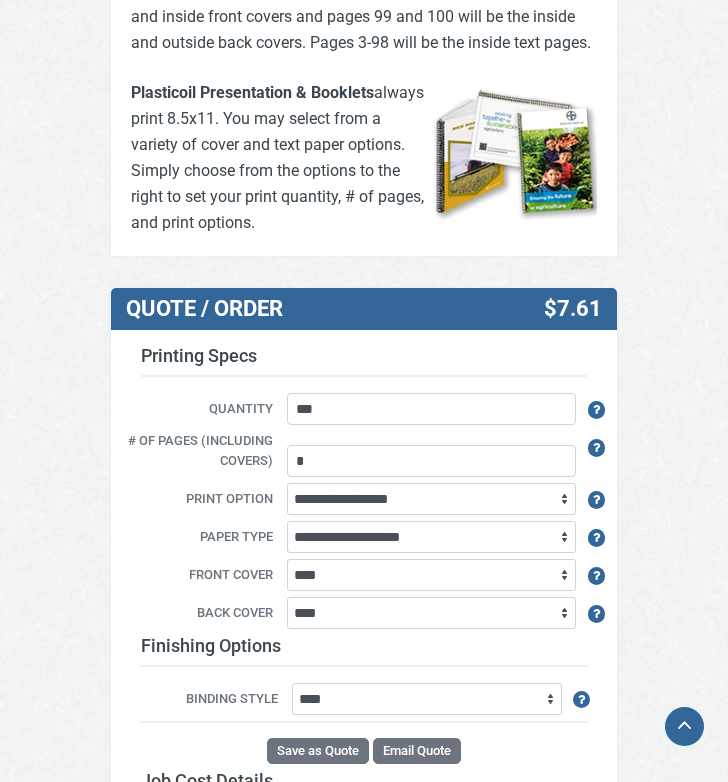 click on "QUOTE / ORDER
$7.61
Printing Specs
Width (in.)
*
Height (in.)
**
Quantity
***
* ***
# of pages  (including covers)" at bounding box center (364, 673) 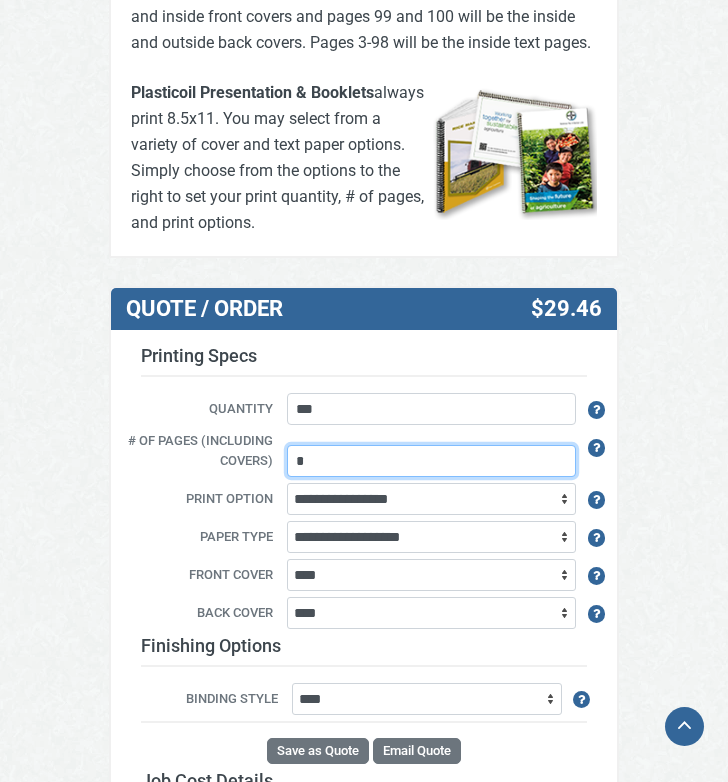click on "*" at bounding box center [431, 461] 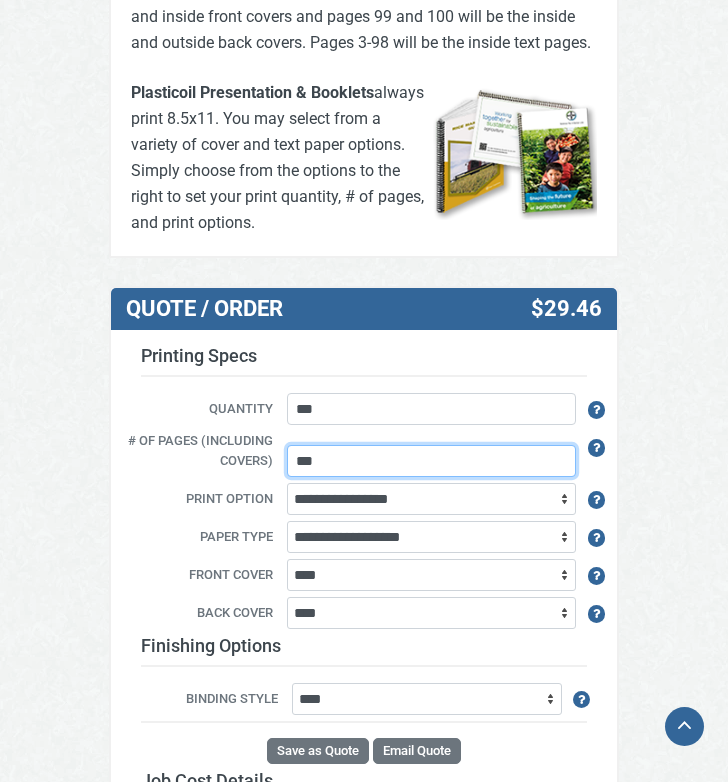 type on "***" 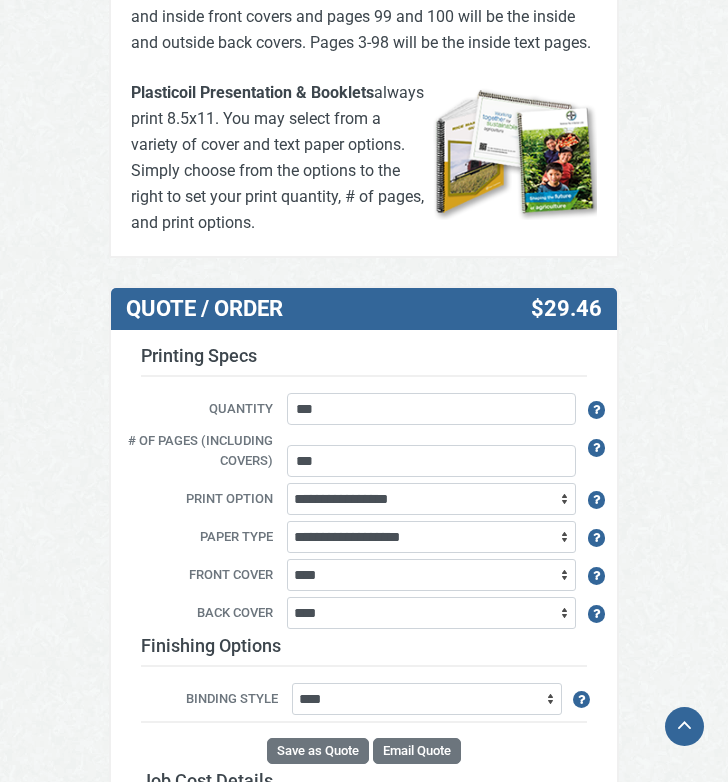 click on "# of pages  (including covers)" at bounding box center (204, 451) 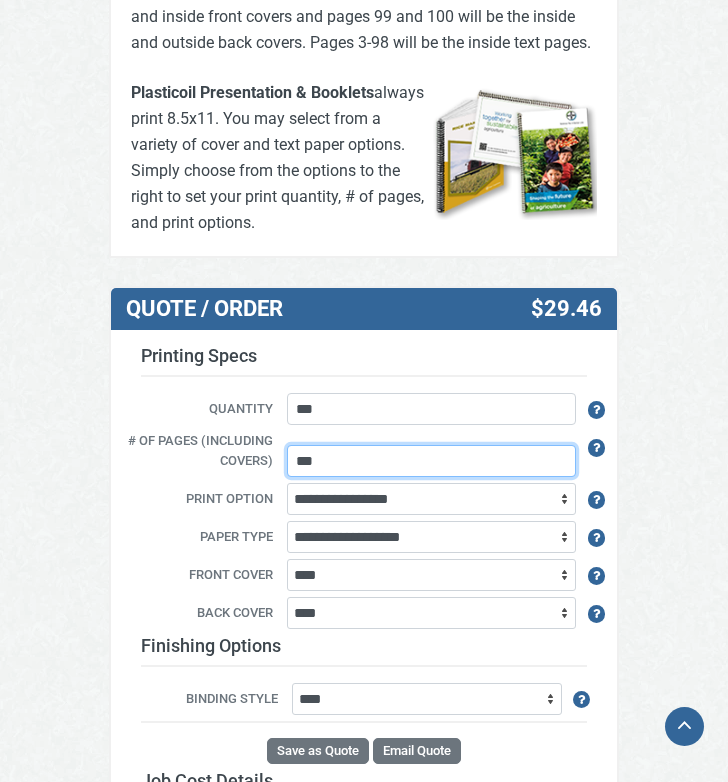 click on "***" at bounding box center [431, 461] 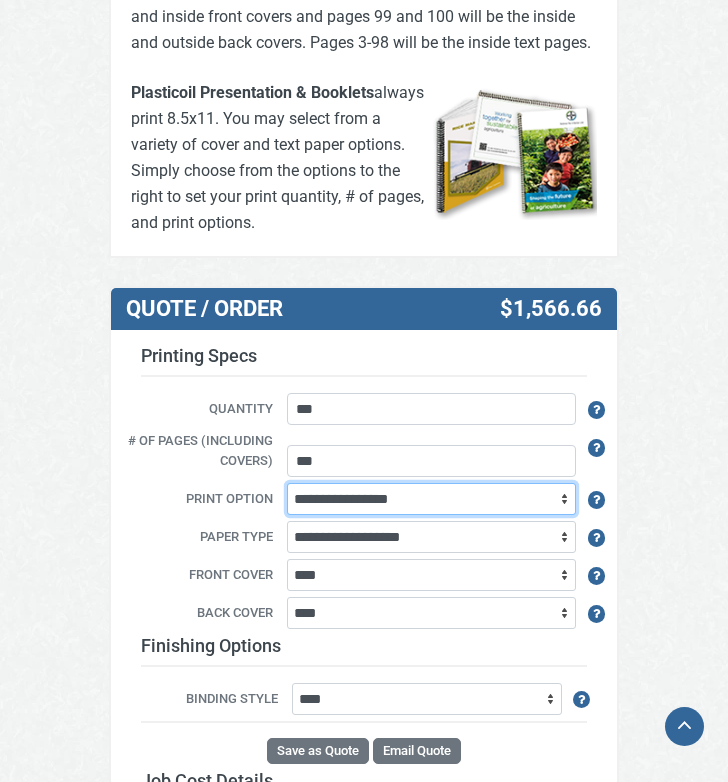 click on "**********" at bounding box center [431, 499] 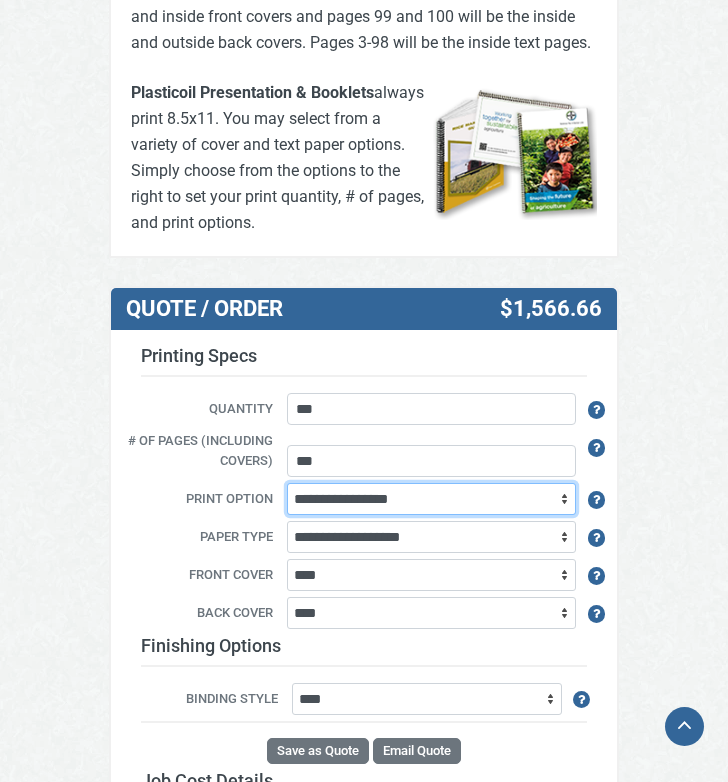 select on "*" 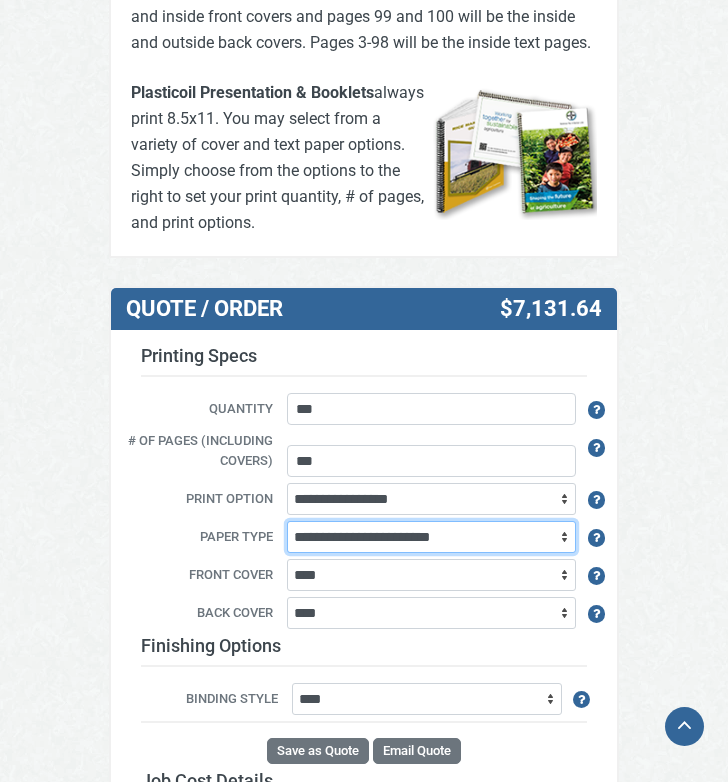 click on "**********" at bounding box center (431, 537) 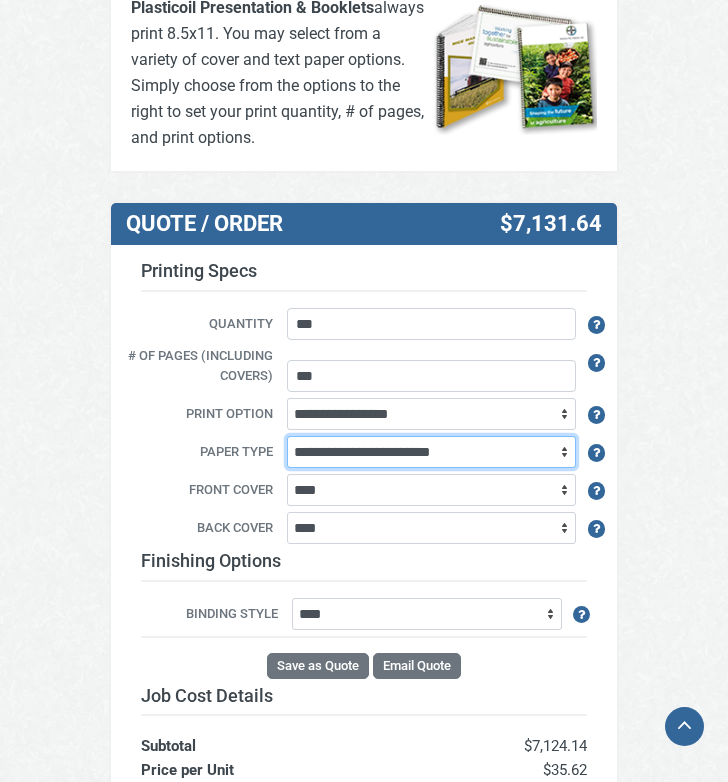 scroll, scrollTop: 1090, scrollLeft: 0, axis: vertical 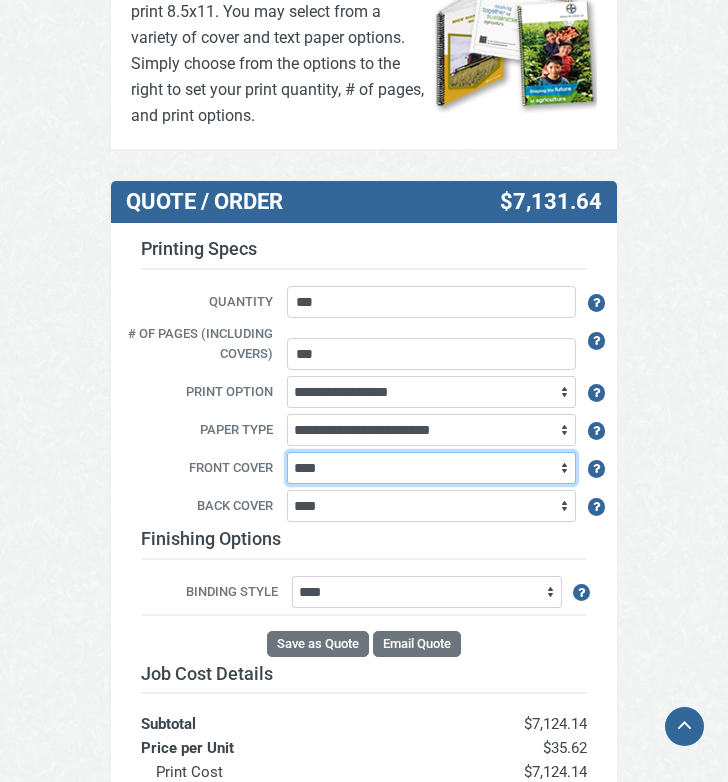 click on "**********" at bounding box center (431, 468) 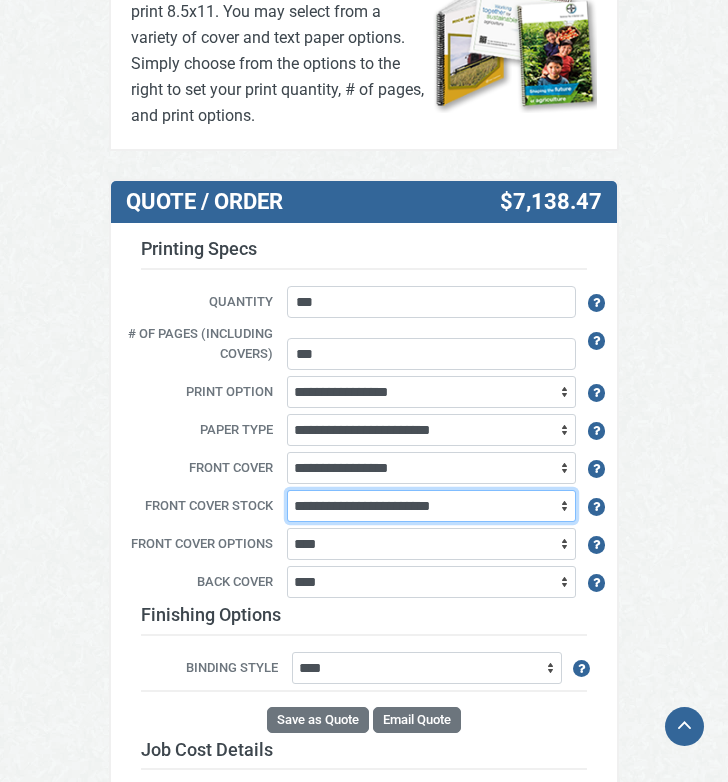 click on "**********" at bounding box center (431, 506) 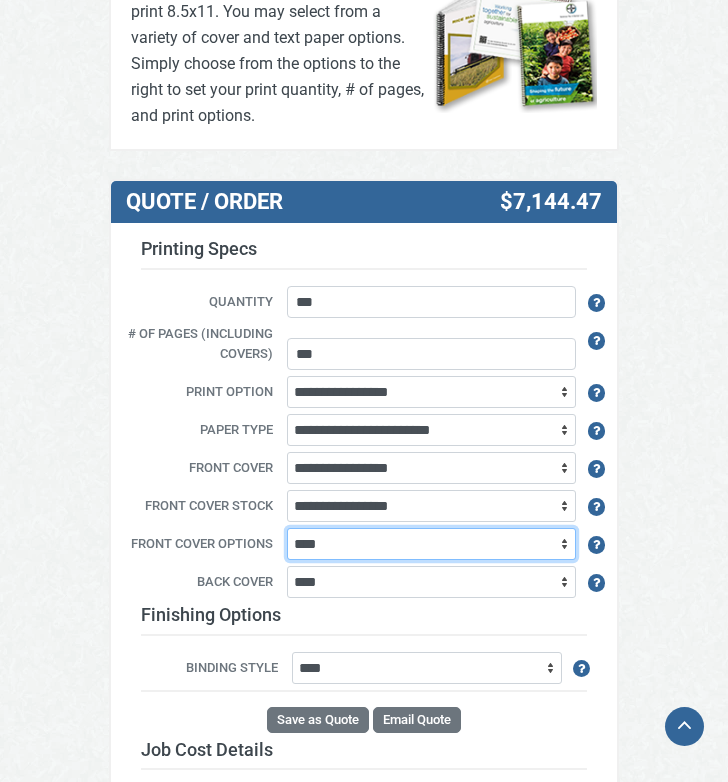 click on "**********" at bounding box center (431, 544) 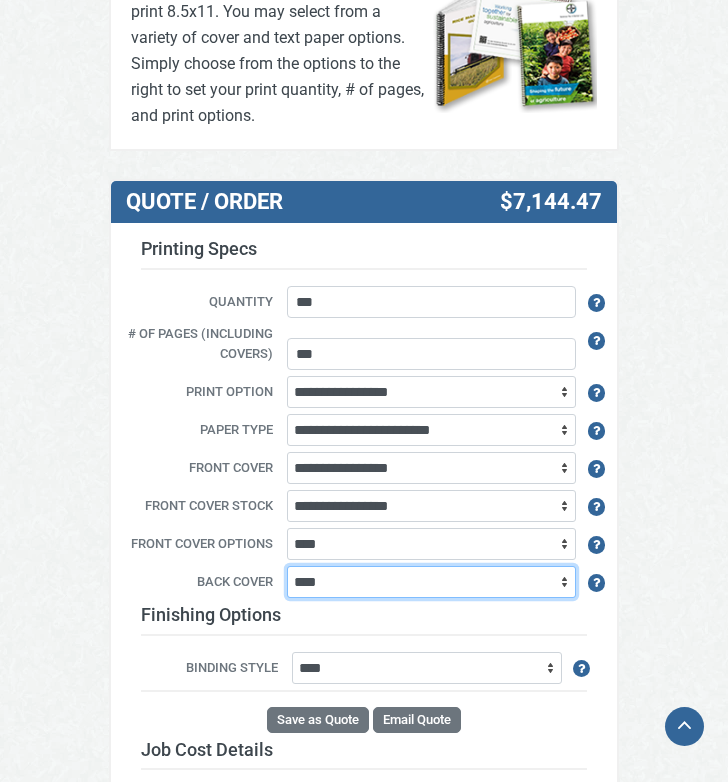 click on "**********" at bounding box center (431, 582) 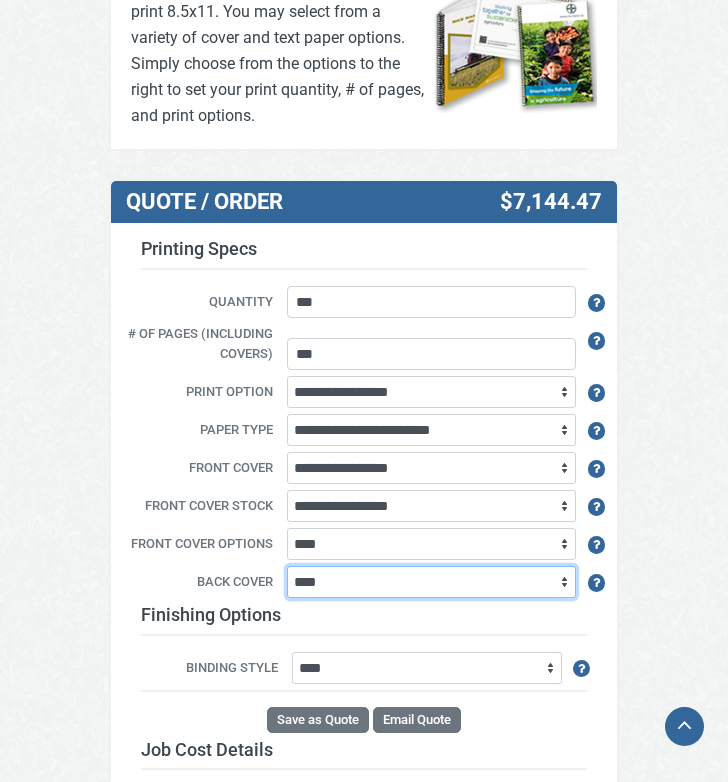 click on "**********" at bounding box center (431, 582) 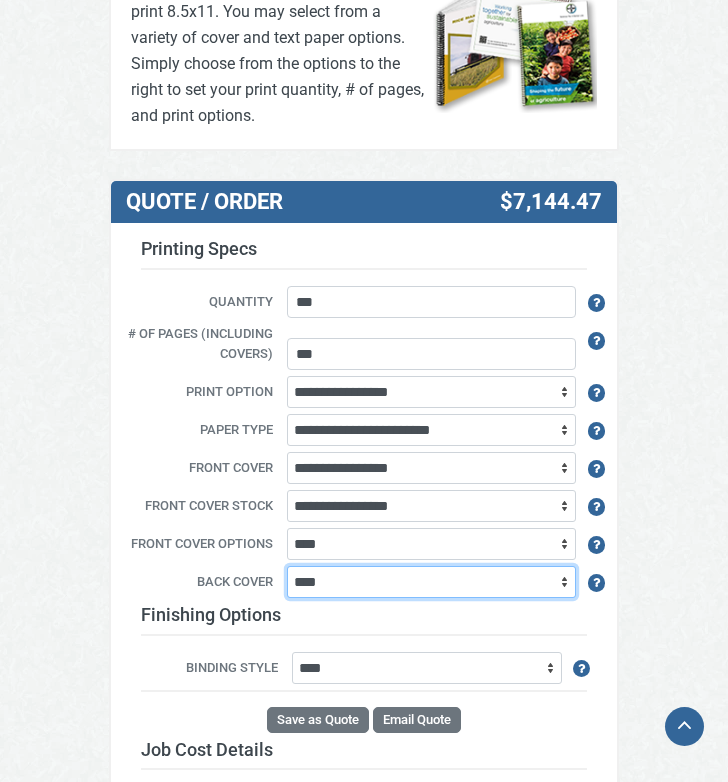 select on "*" 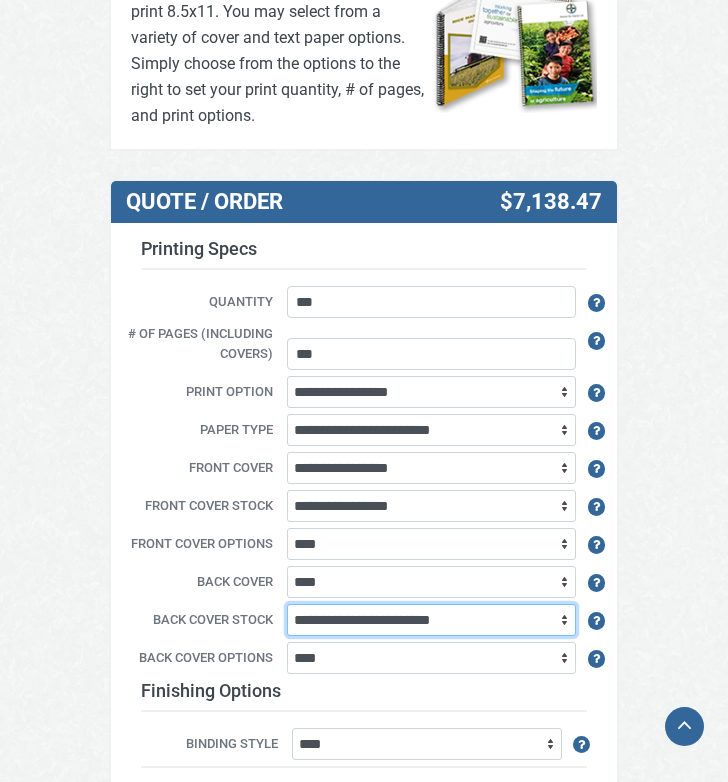 click on "**********" at bounding box center (431, 620) 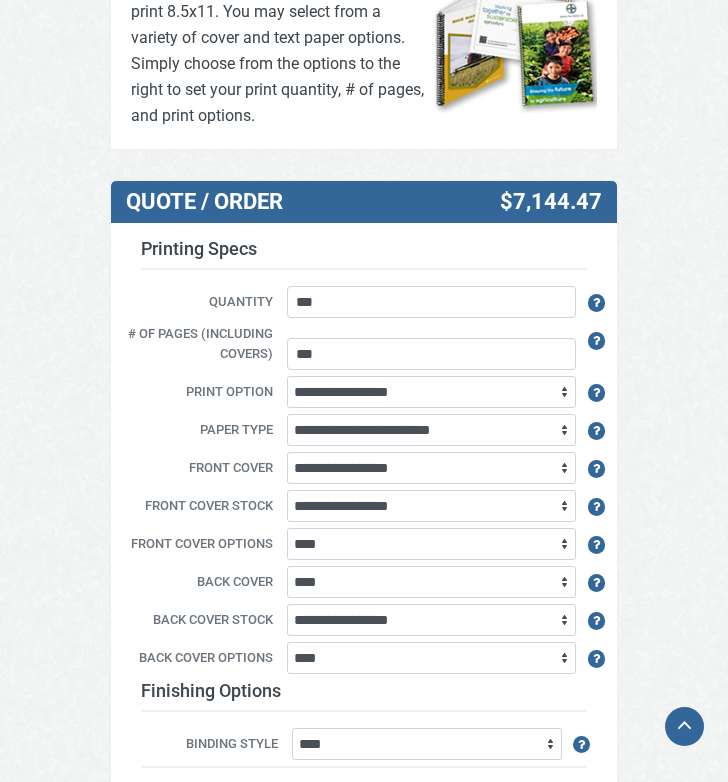 click on "Width (in.)
*
Height (in.)
**
Quantity
***
*
# of pages  (including covers)
***
# of Sheets
70 sheets" at bounding box center [364, 483] 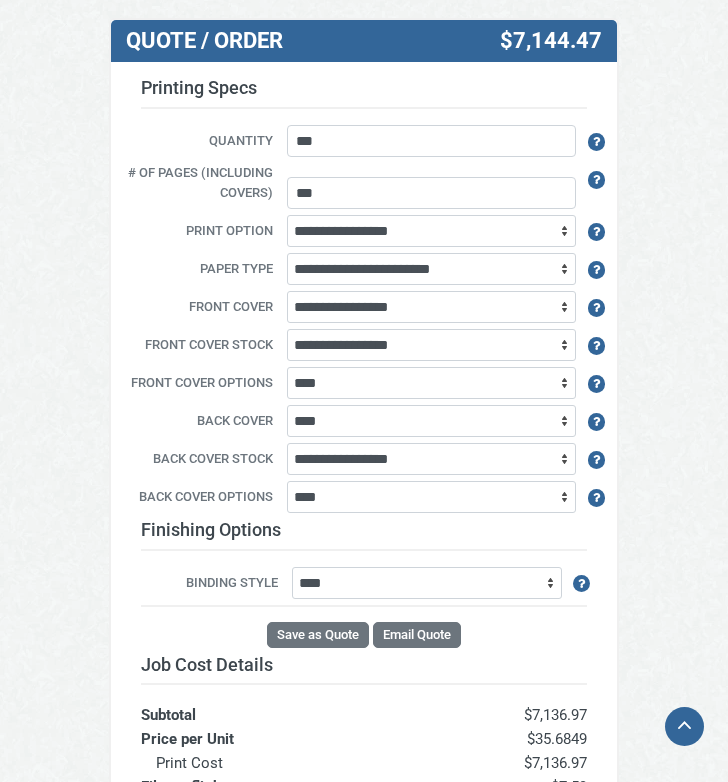 scroll, scrollTop: 1252, scrollLeft: 0, axis: vertical 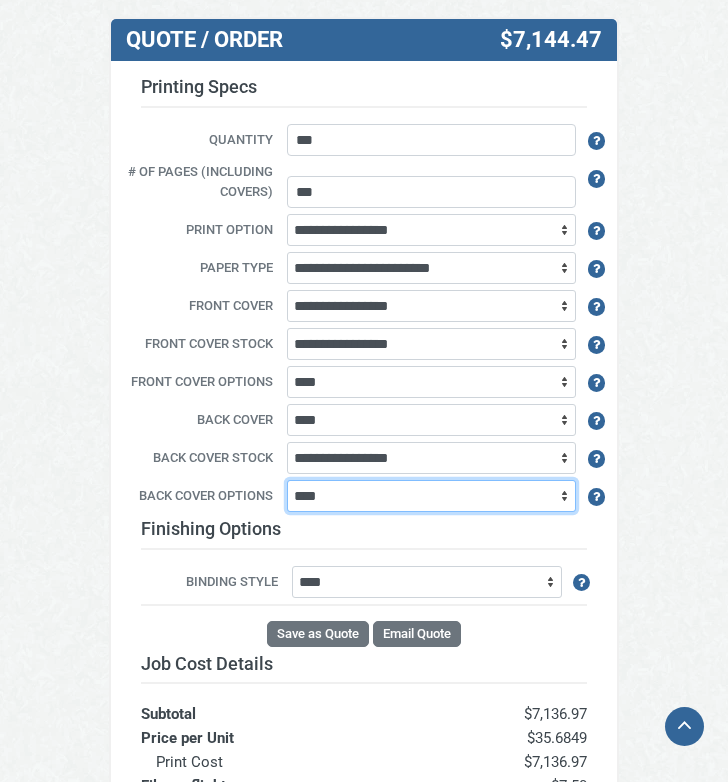 click on "**********" at bounding box center (431, 496) 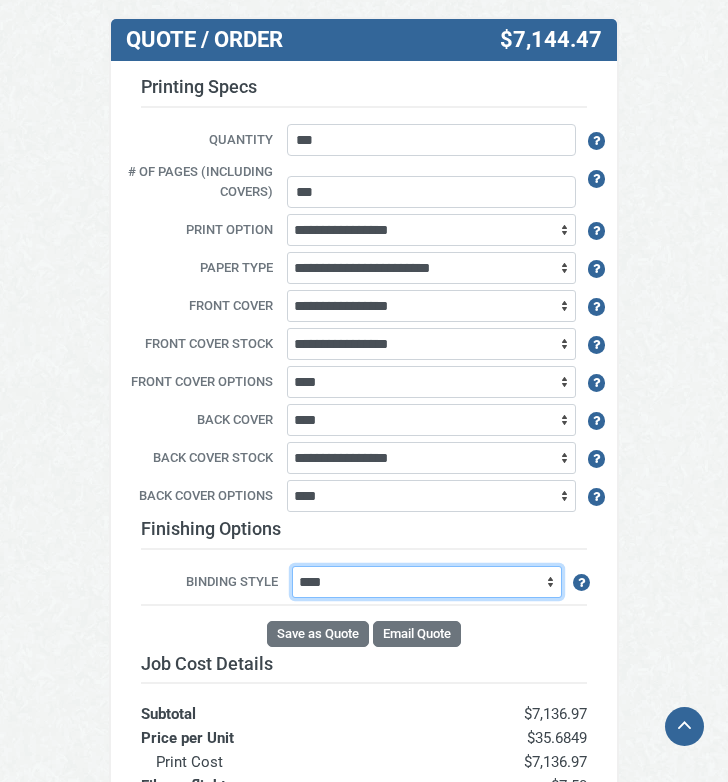 click on "**********" at bounding box center [426, 582] 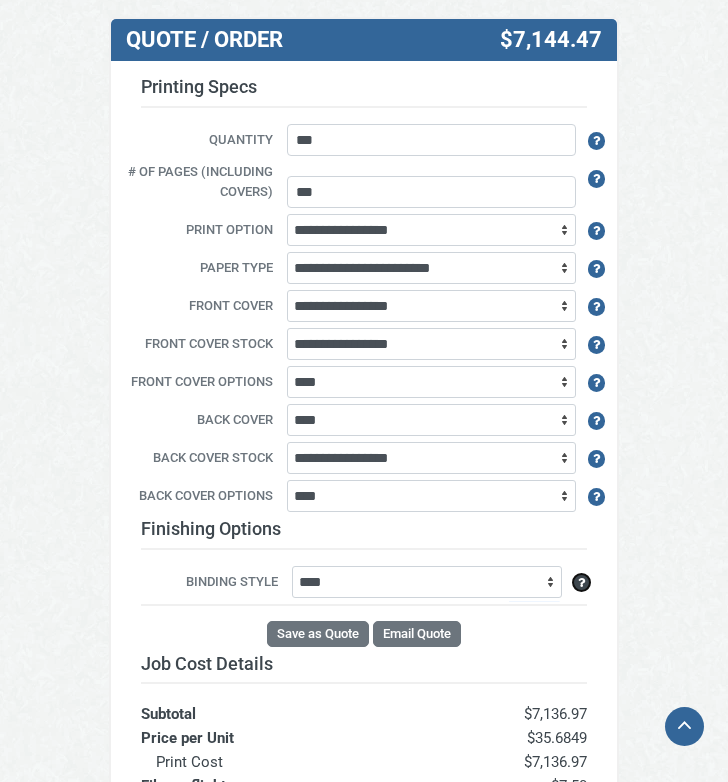 click at bounding box center [581, 583] 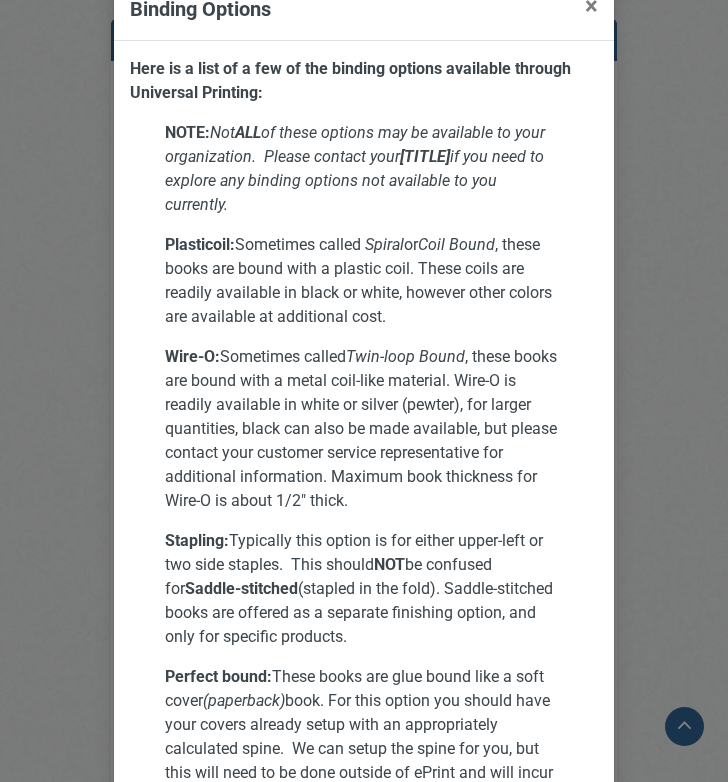 scroll, scrollTop: 20, scrollLeft: 0, axis: vertical 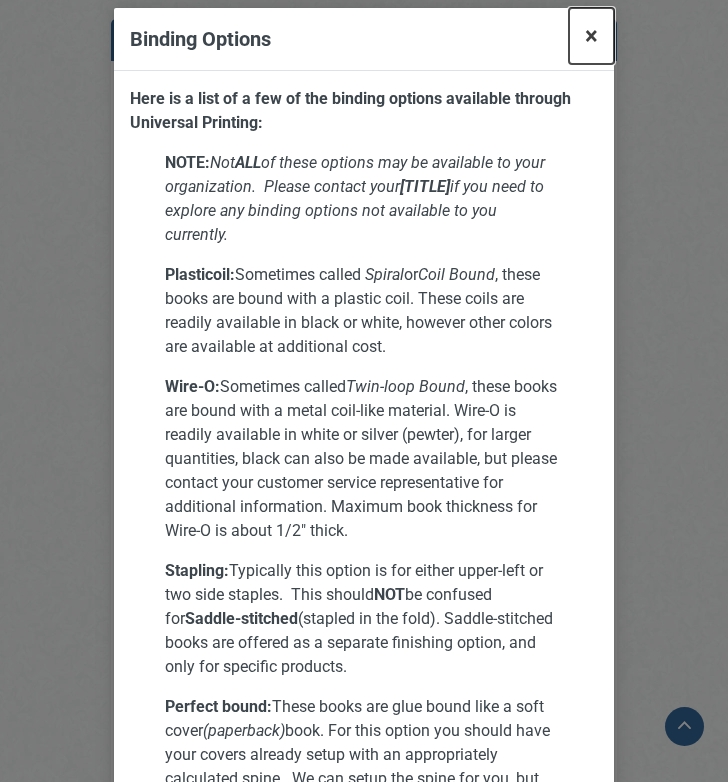 click on "×" at bounding box center (591, 36) 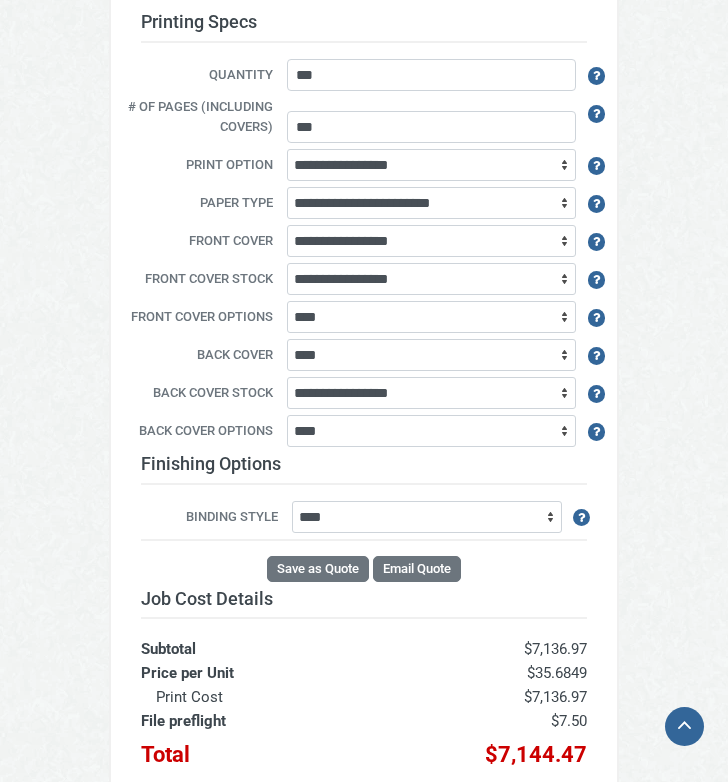 scroll, scrollTop: 1318, scrollLeft: 0, axis: vertical 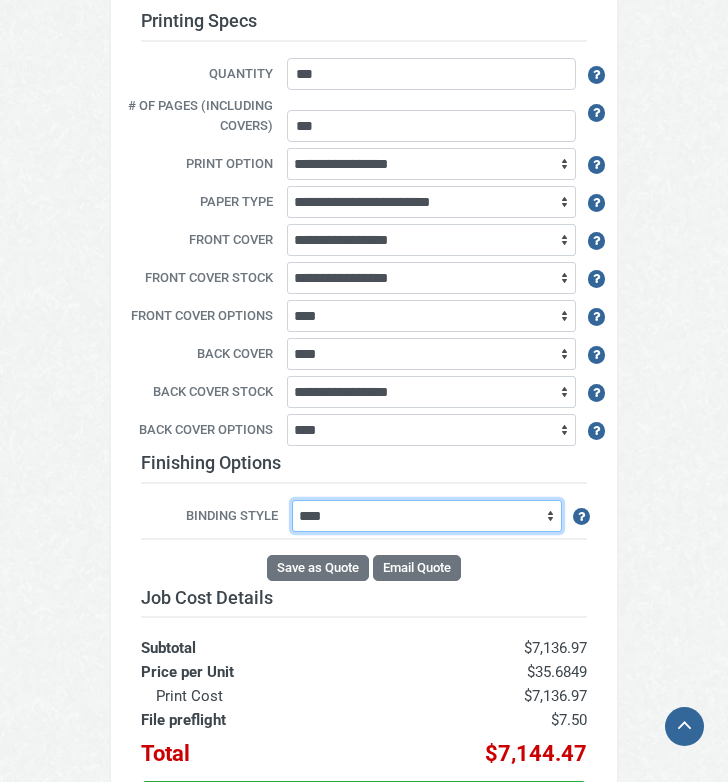 click on "**********" at bounding box center [426, 516] 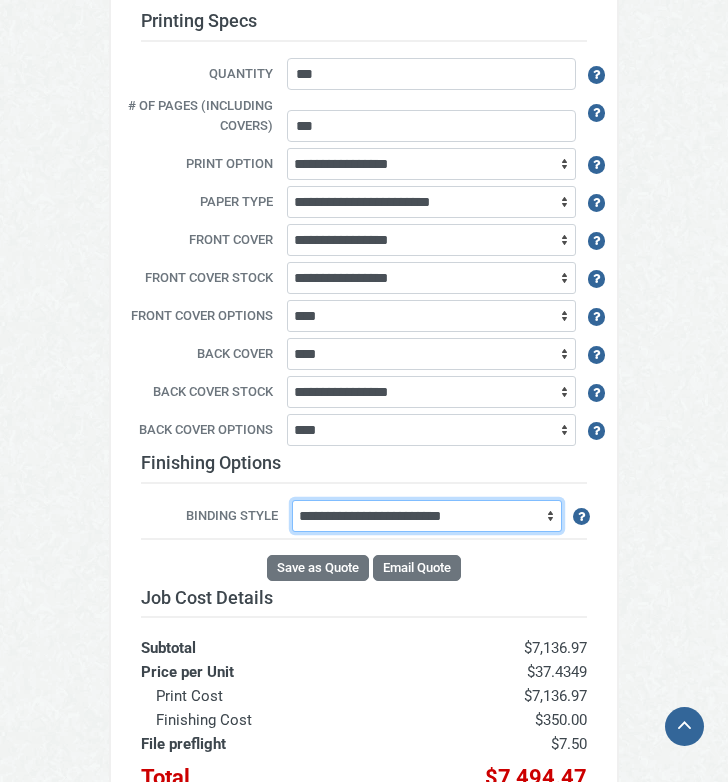 scroll, scrollTop: 1216, scrollLeft: 0, axis: vertical 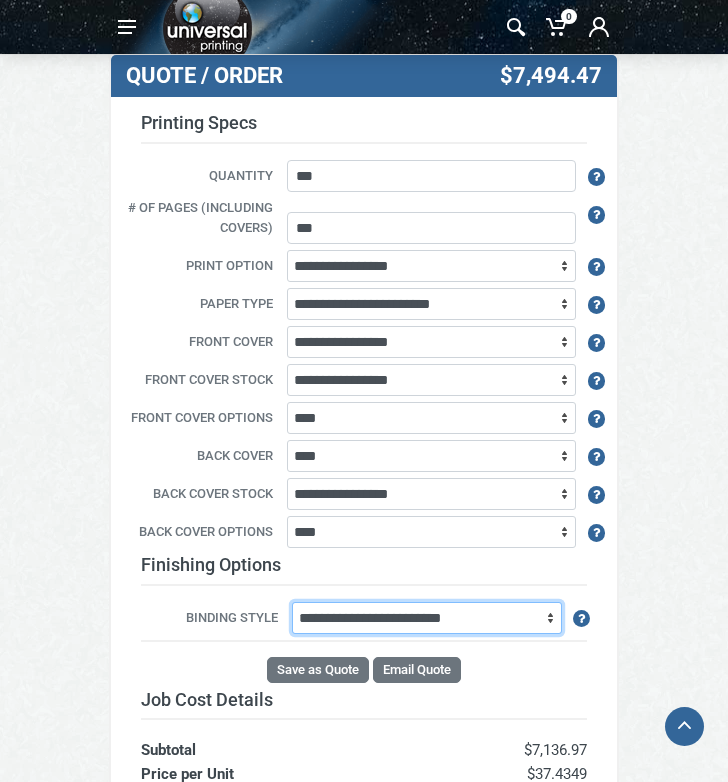 click on "**********" at bounding box center (426, 618) 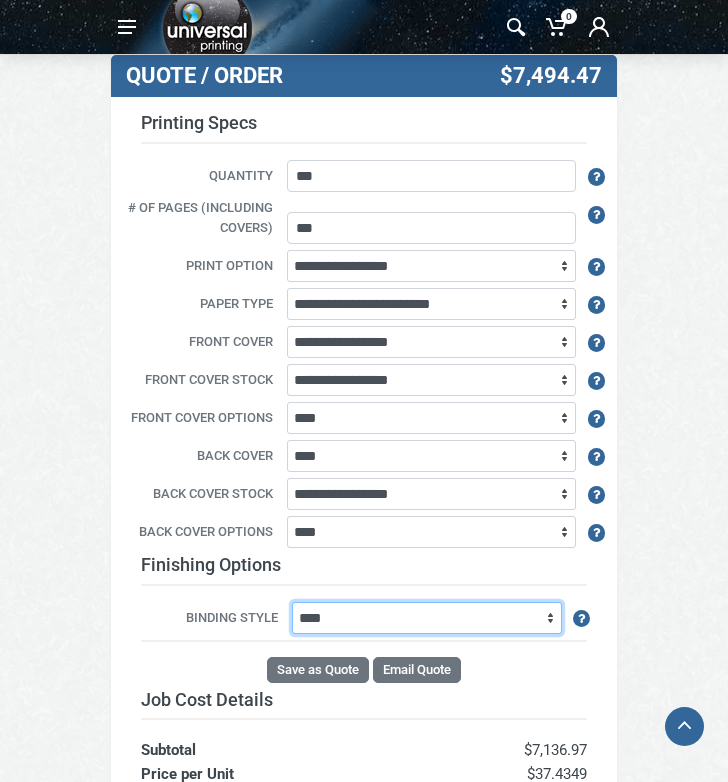 click on "**********" at bounding box center [426, 618] 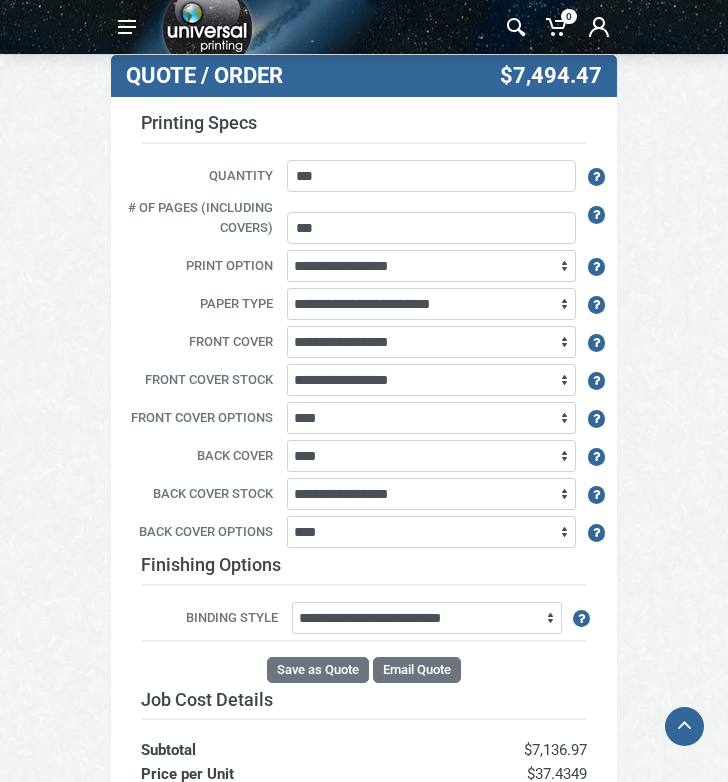 click on "Save as Quote
Email Quote" at bounding box center (364, 661) 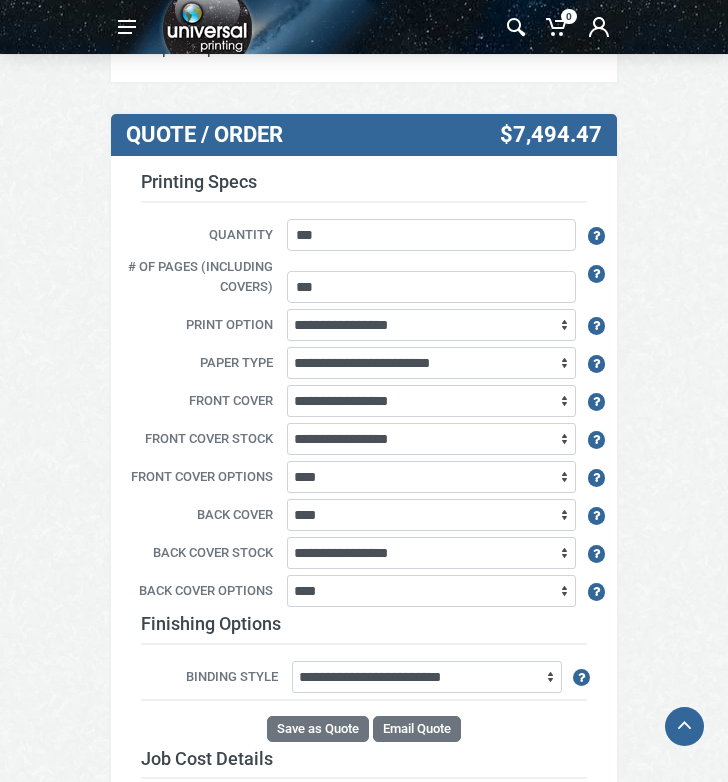 scroll, scrollTop: 1141, scrollLeft: 0, axis: vertical 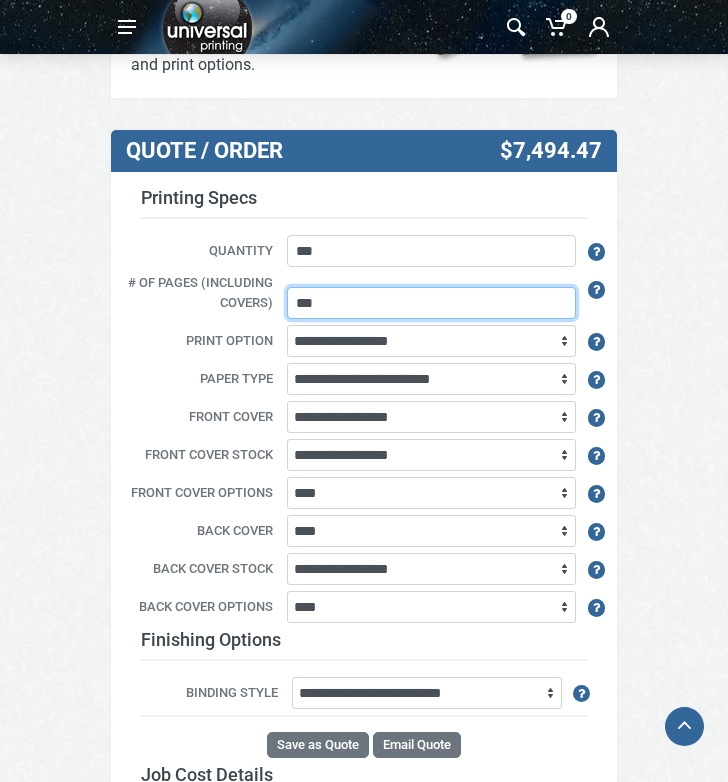 click on "***" at bounding box center [431, 303] 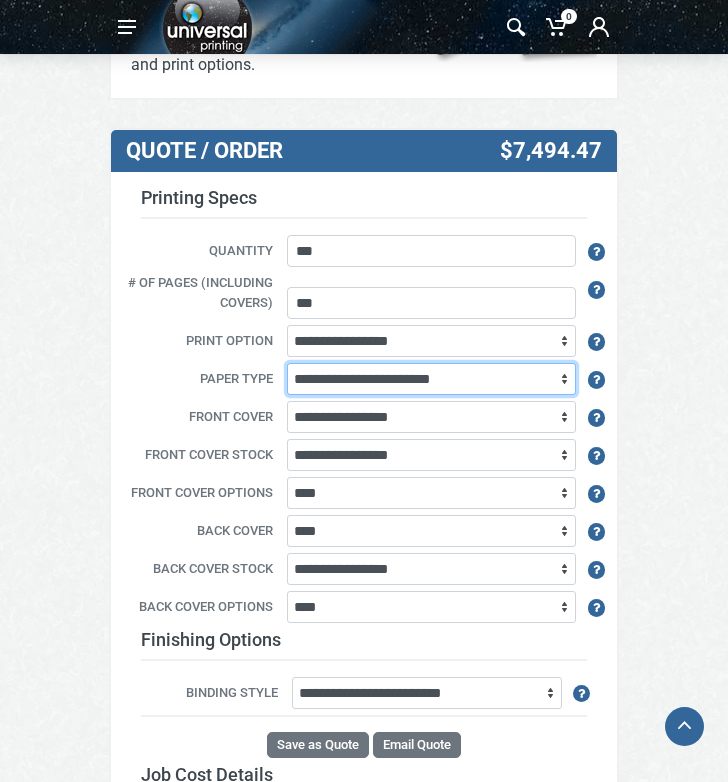 click on "**********" at bounding box center (431, 379) 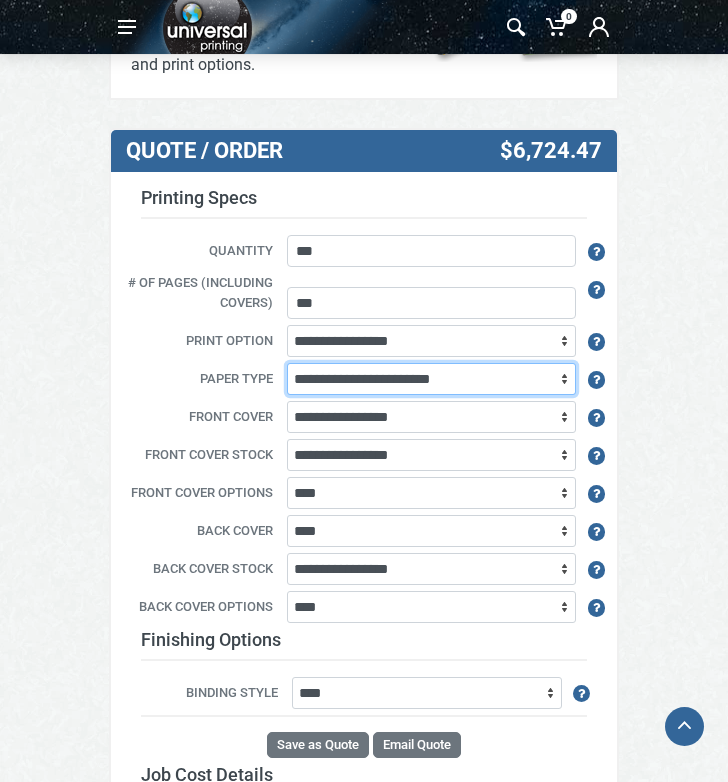 click on "**********" at bounding box center (431, 379) 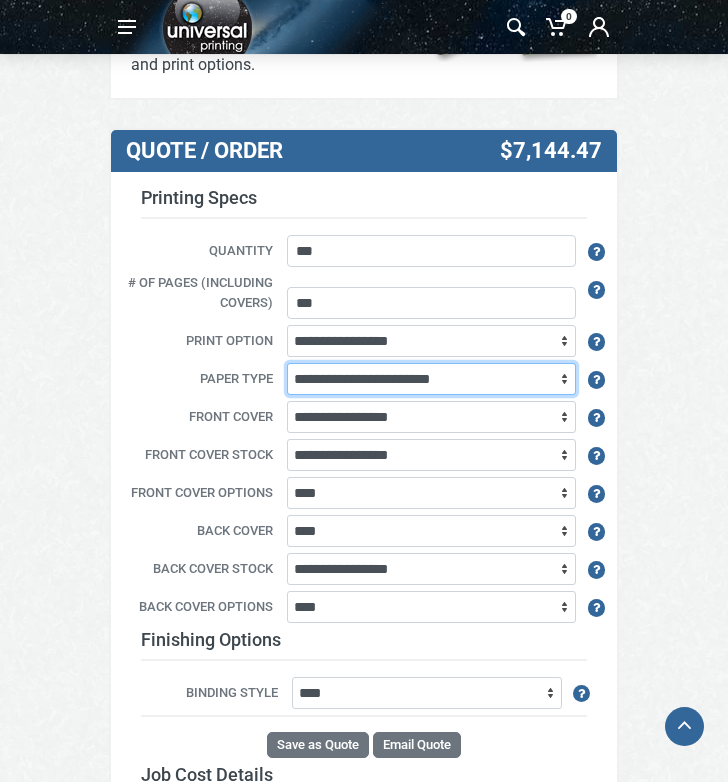 click on "**********" at bounding box center [431, 379] 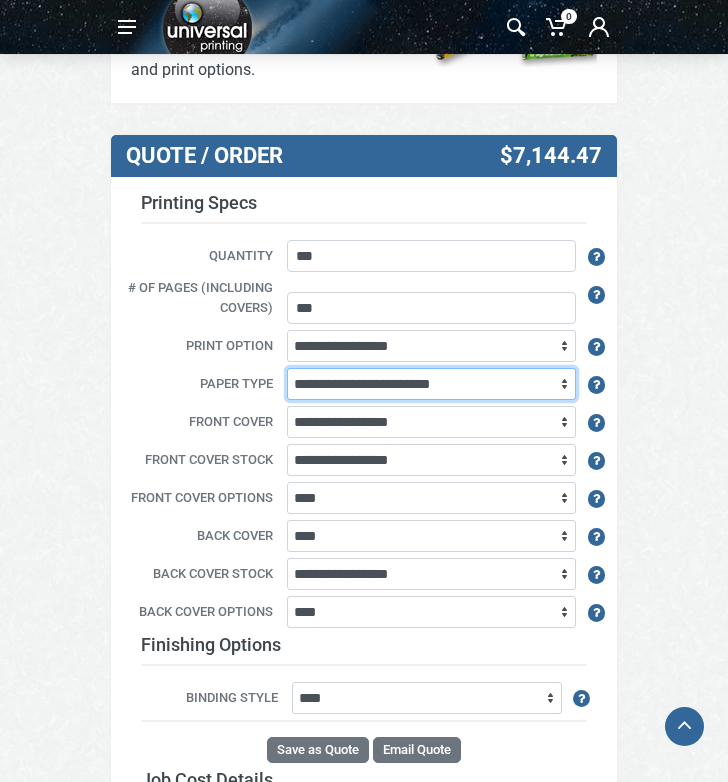 scroll, scrollTop: 1116, scrollLeft: 0, axis: vertical 